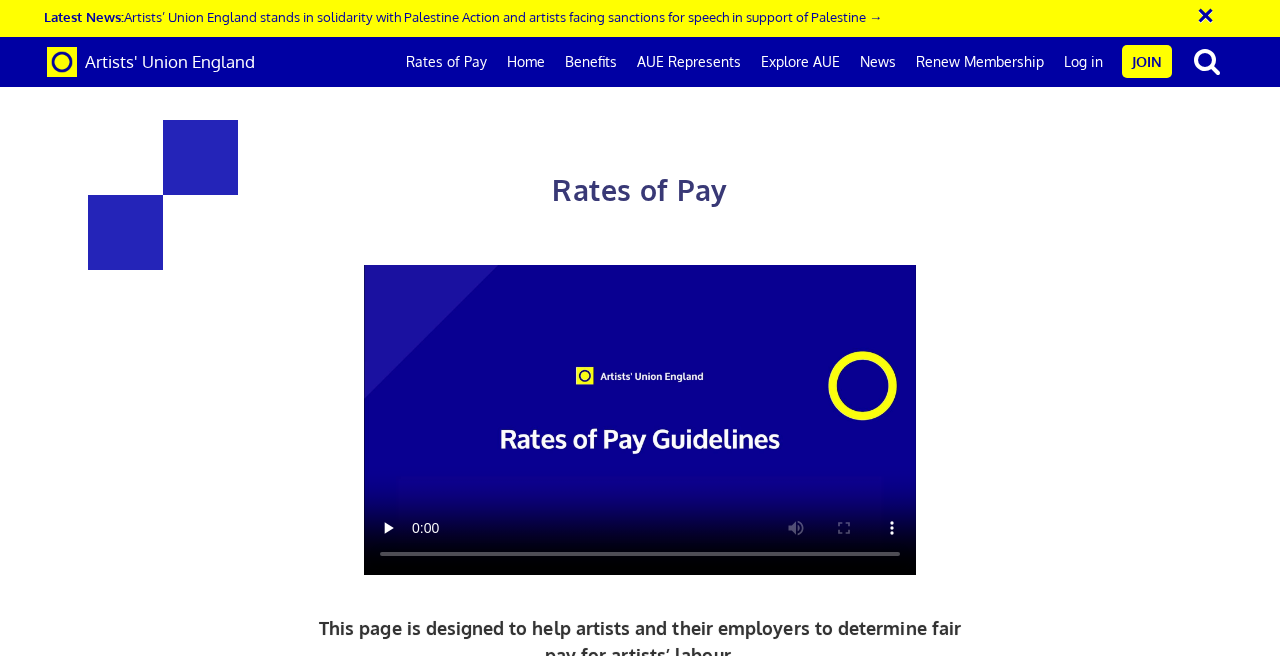 scroll, scrollTop: 0, scrollLeft: 0, axis: both 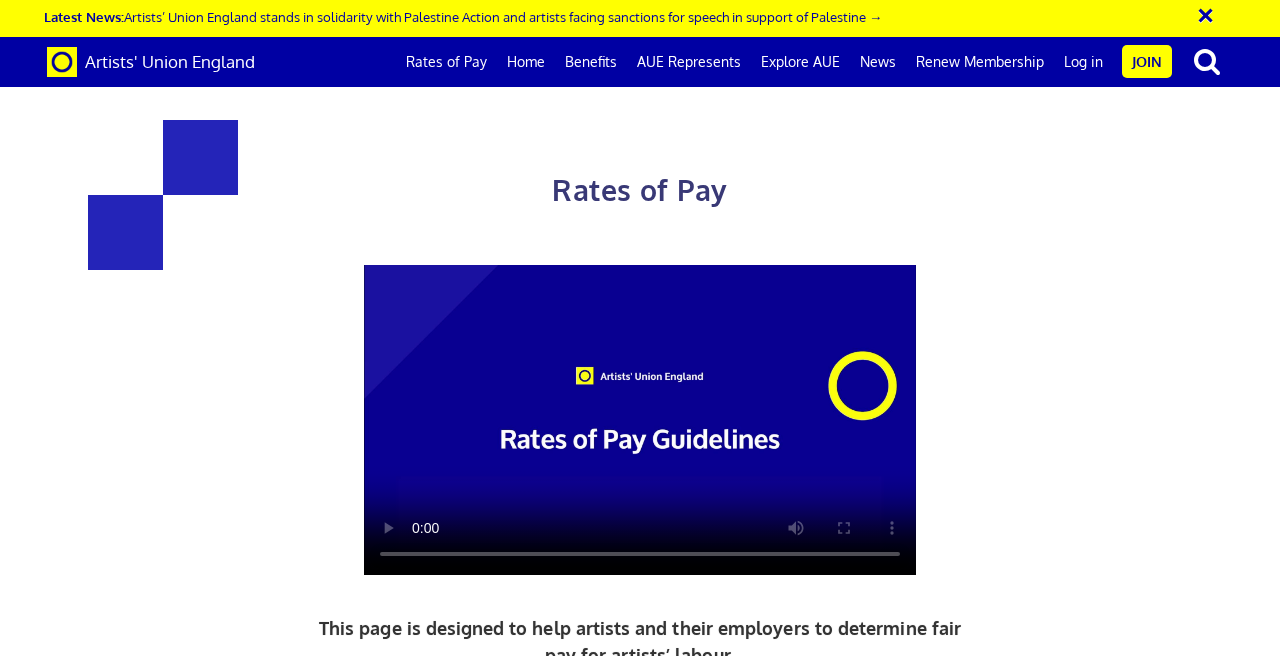 click on "Rates of Pay" at bounding box center [446, 62] 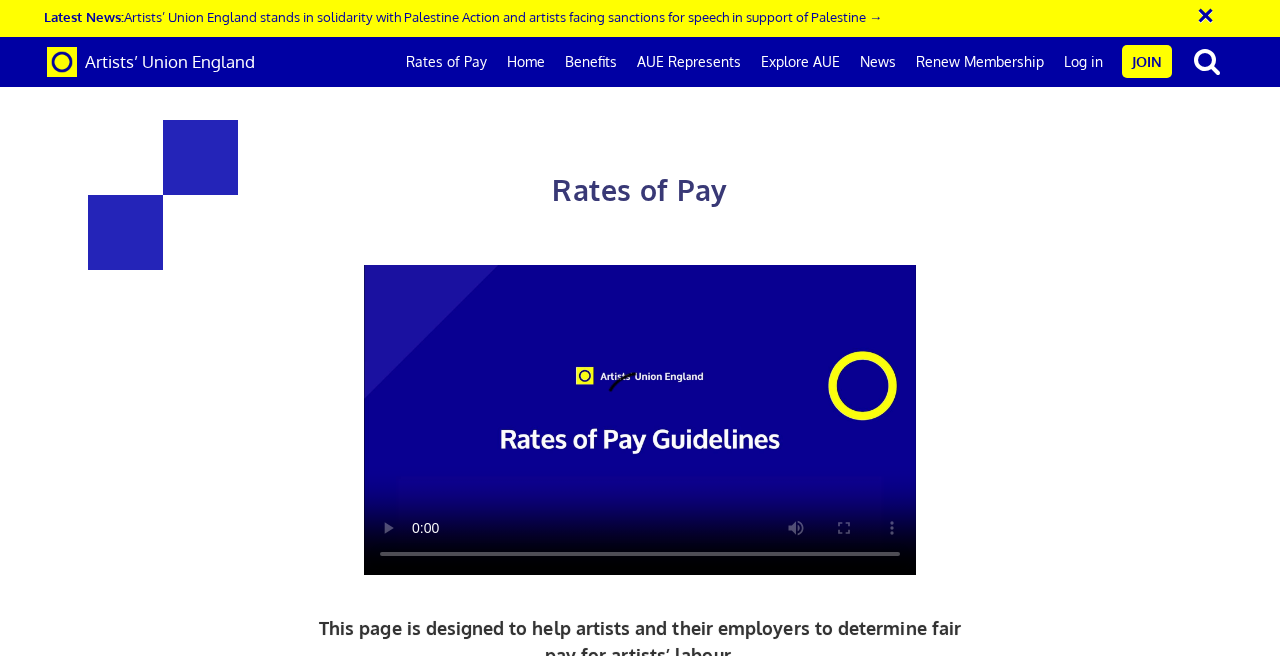 scroll, scrollTop: 0, scrollLeft: 0, axis: both 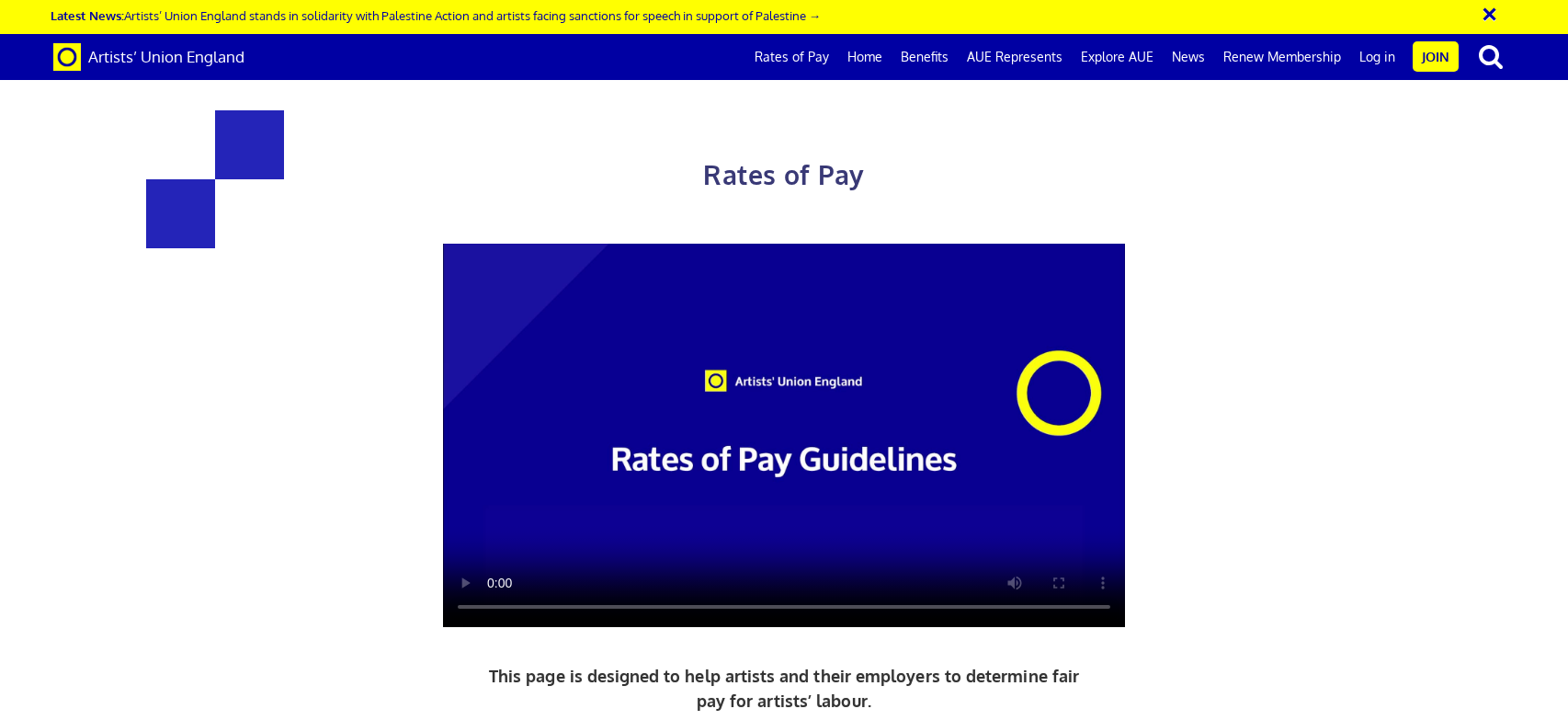 click on "×" at bounding box center [1502, 11] 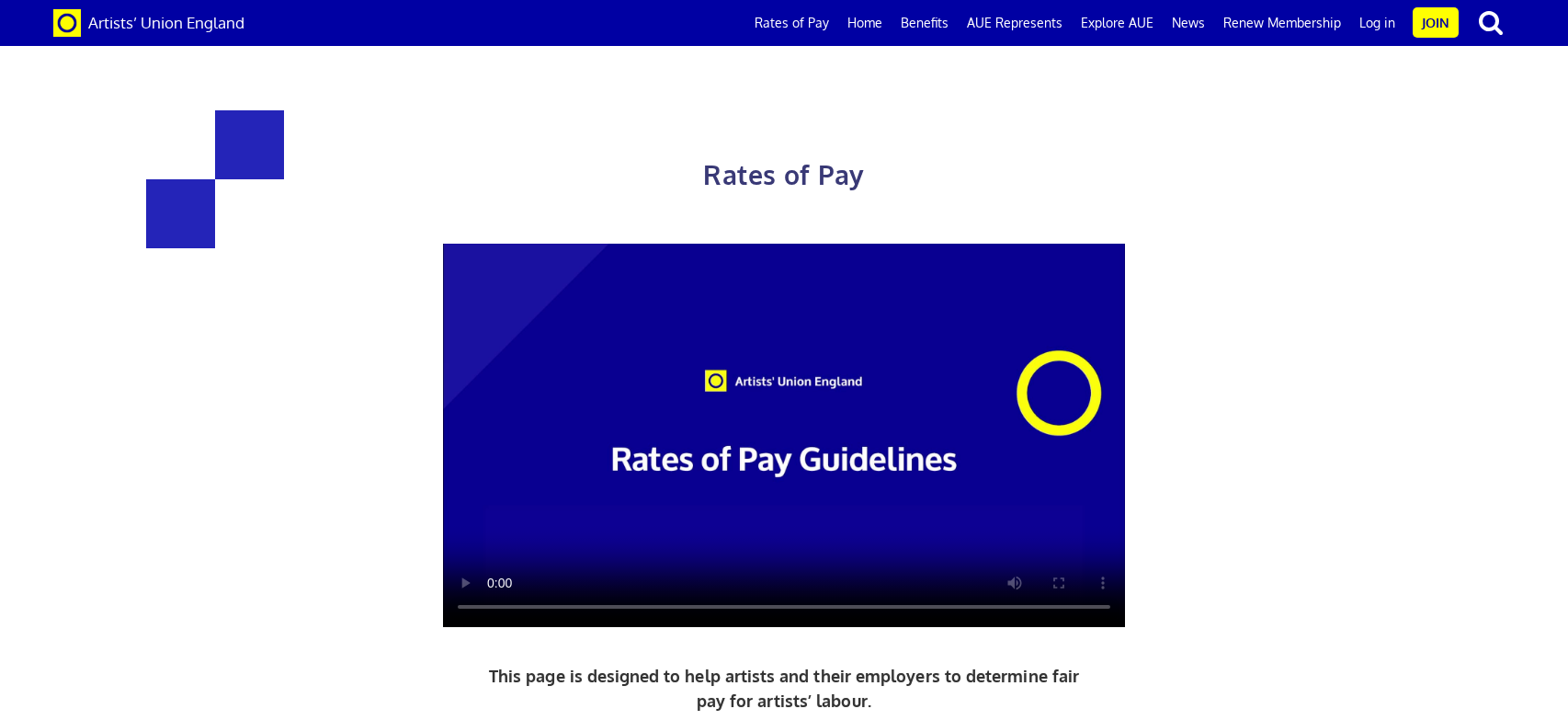 scroll, scrollTop: 1255, scrollLeft: 0, axis: vertical 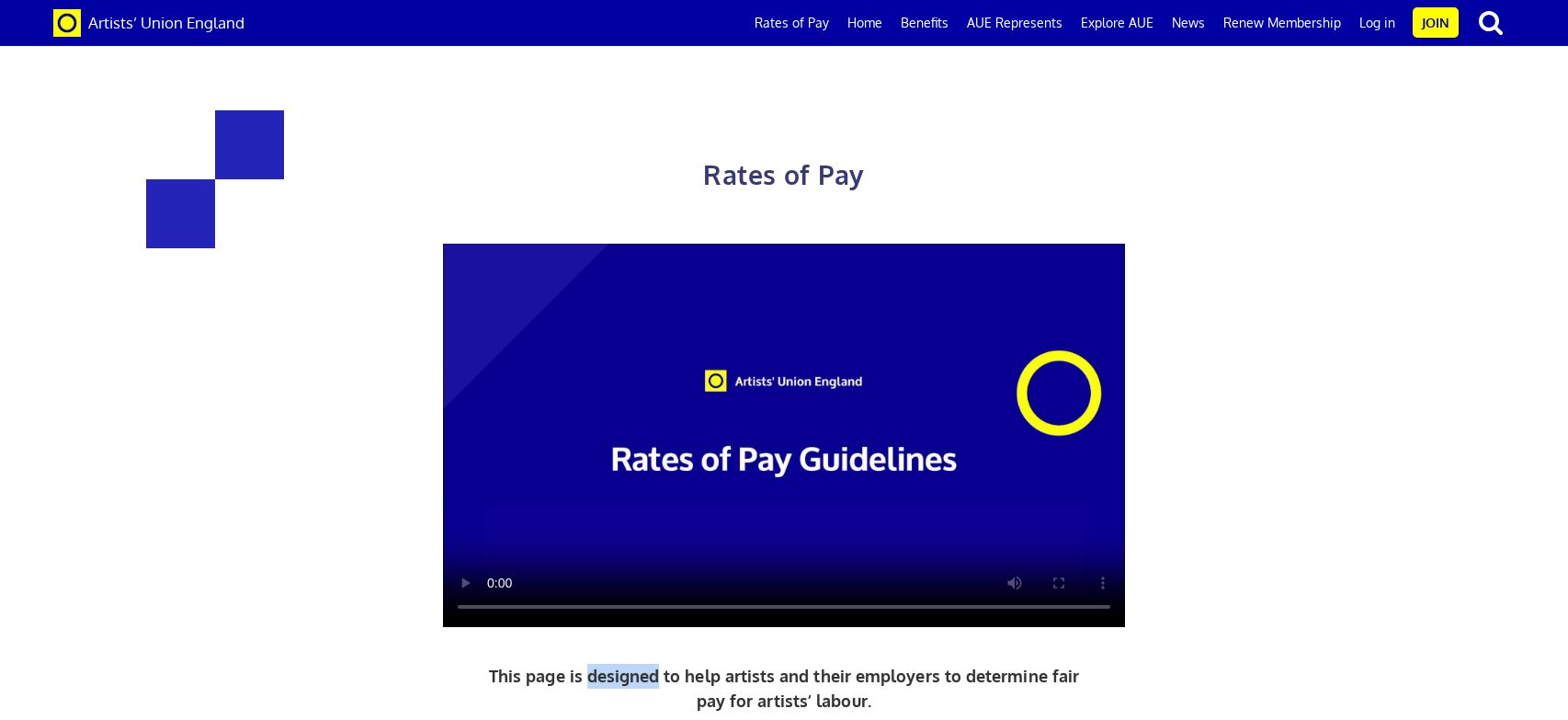 click on "This page is designed to help artists and their employers to determine
fair pay for artists’ labour.
AUE objects to fee-based 'opportunities' and the normalisation of this
practice within the arts sector. Fee-based opportunities further disadvantage
freelance and precarious workers and exacerbate inequality." at bounding box center [784, 738] 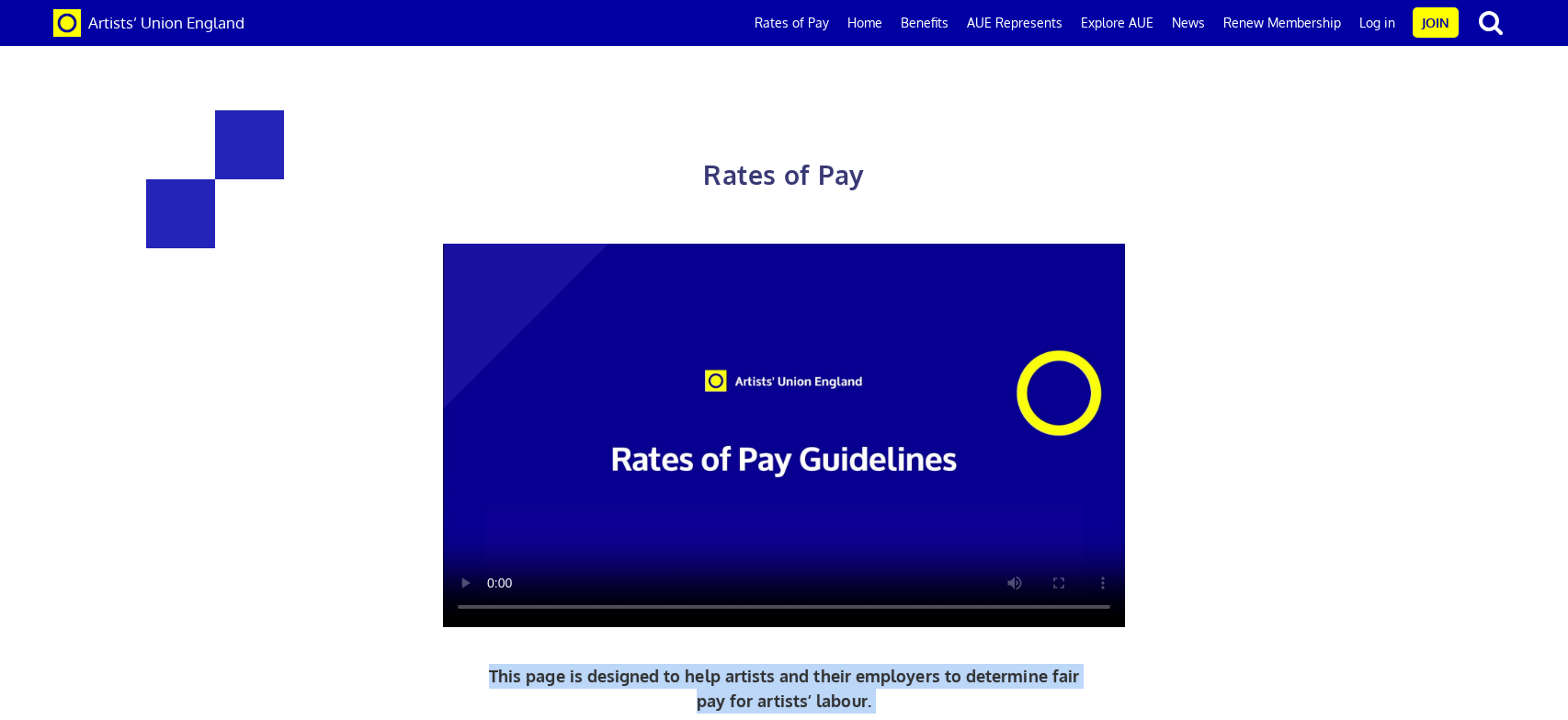 click on "This page is designed to help artists and their employers to determine
fair pay for artists’ labour.
AUE objects to fee-based 'opportunities' and the normalisation of this
practice within the arts sector. Fee-based opportunities further disadvantage
freelance and precarious workers and exacerbate inequality." at bounding box center (784, 738) 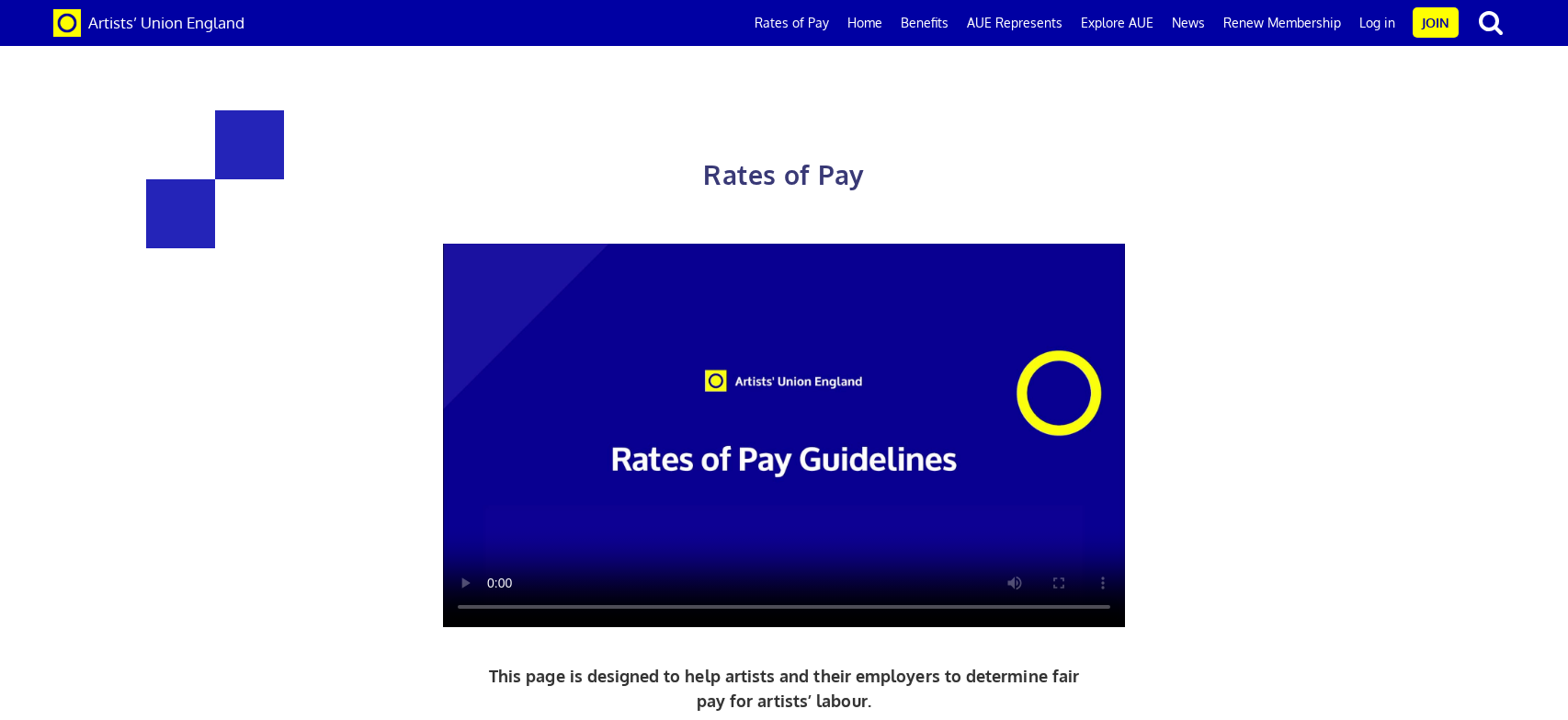 scroll, scrollTop: 116, scrollLeft: 0, axis: vertical 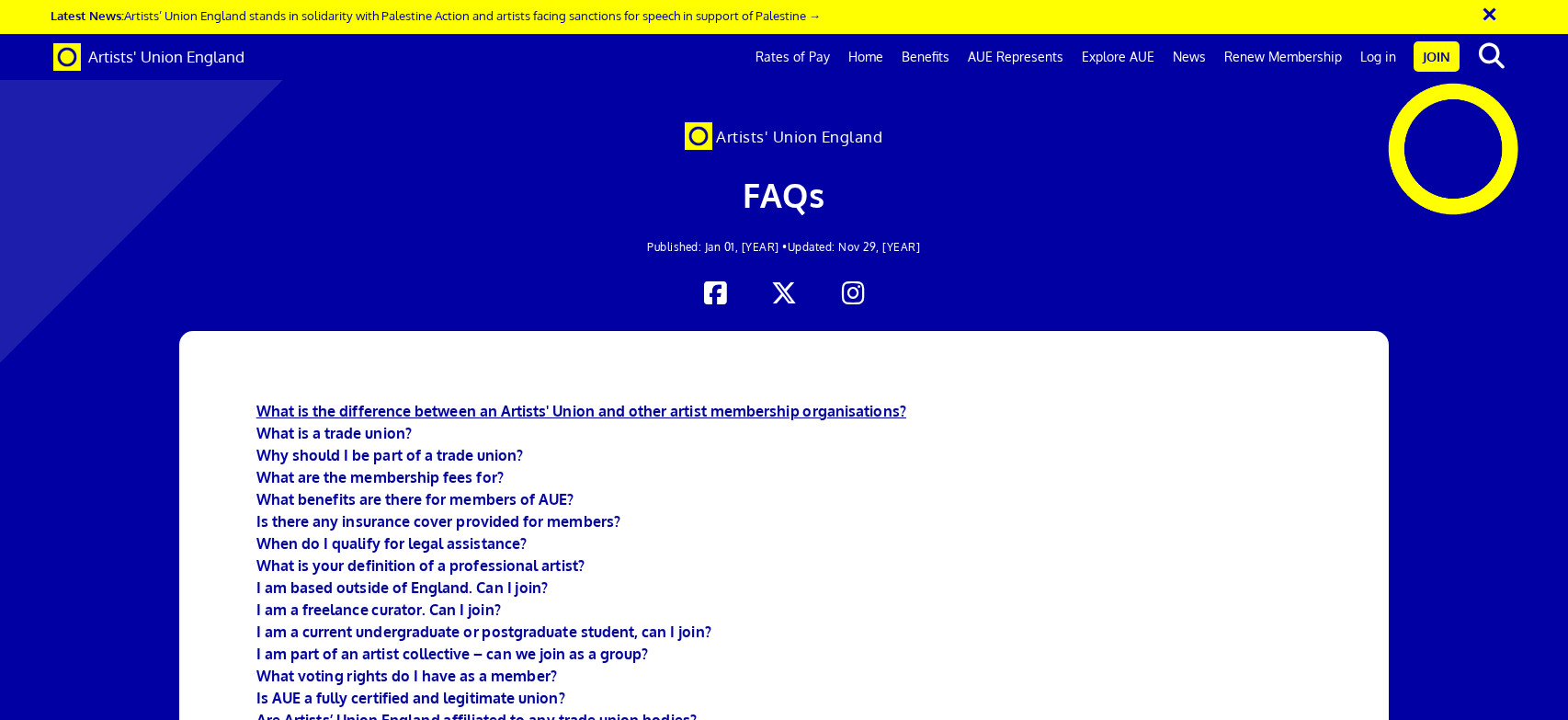 click on "What is the difference between an Artists' Union and other artist membership organisations?" at bounding box center (581, 411) 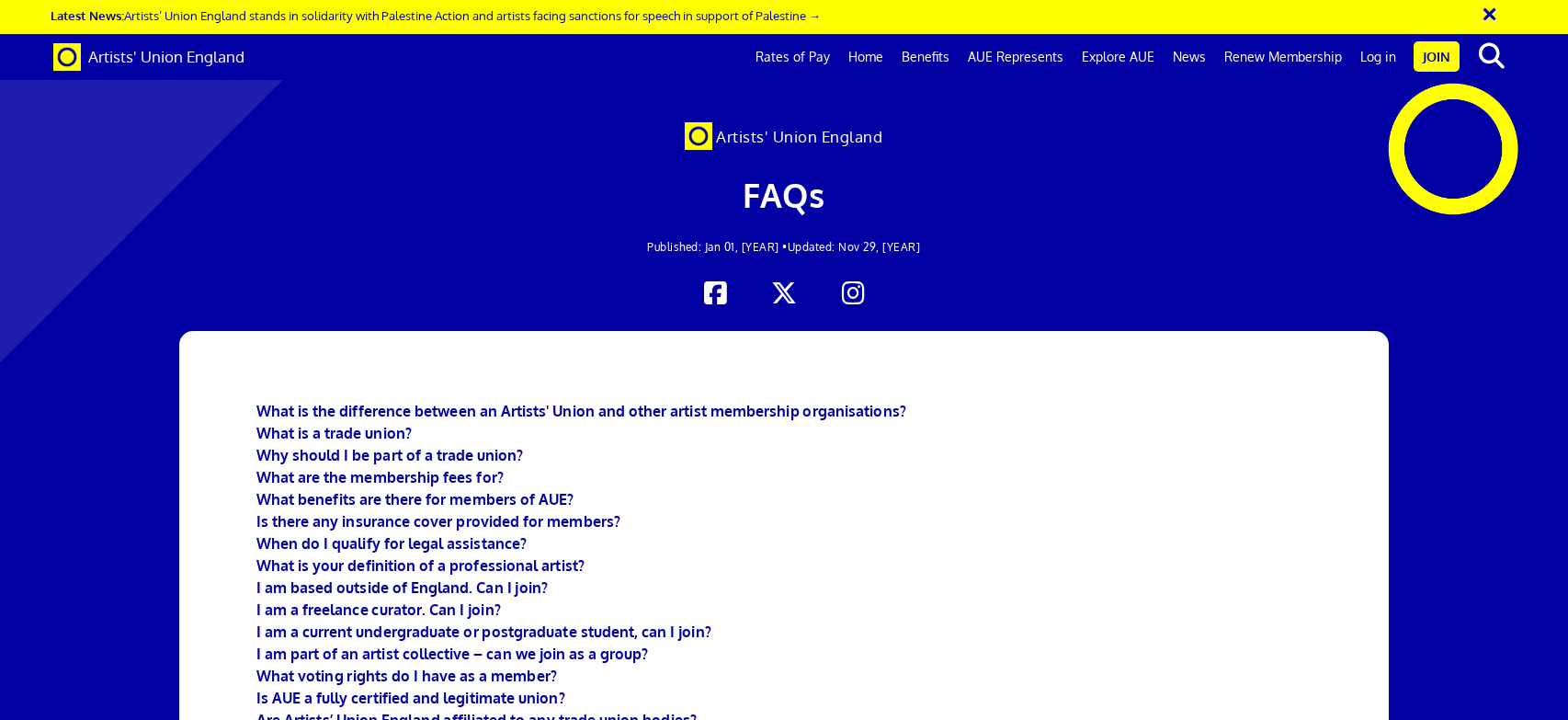 scroll, scrollTop: 2573, scrollLeft: 7, axis: both 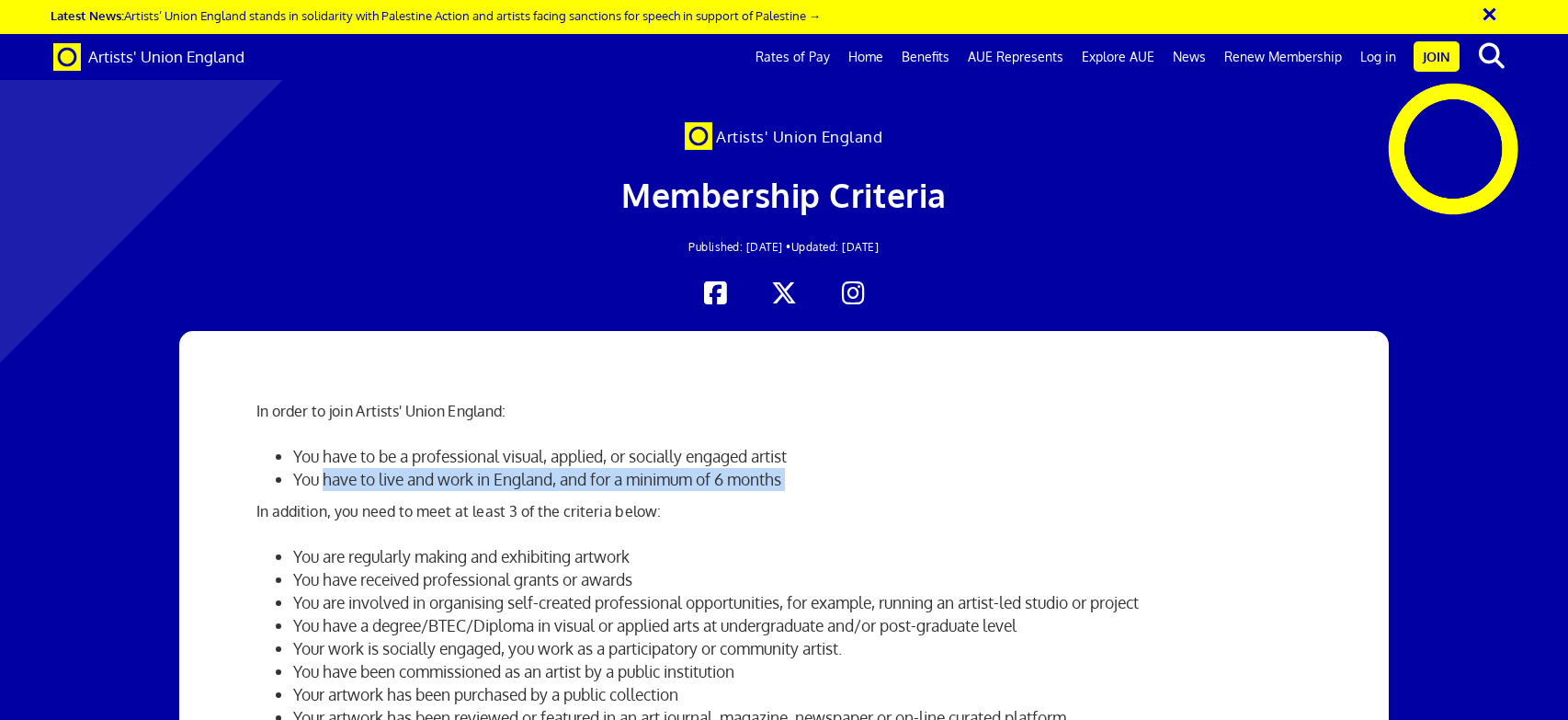 drag, startPoint x: 324, startPoint y: 241, endPoint x: 888, endPoint y: 251, distance: 564.0886 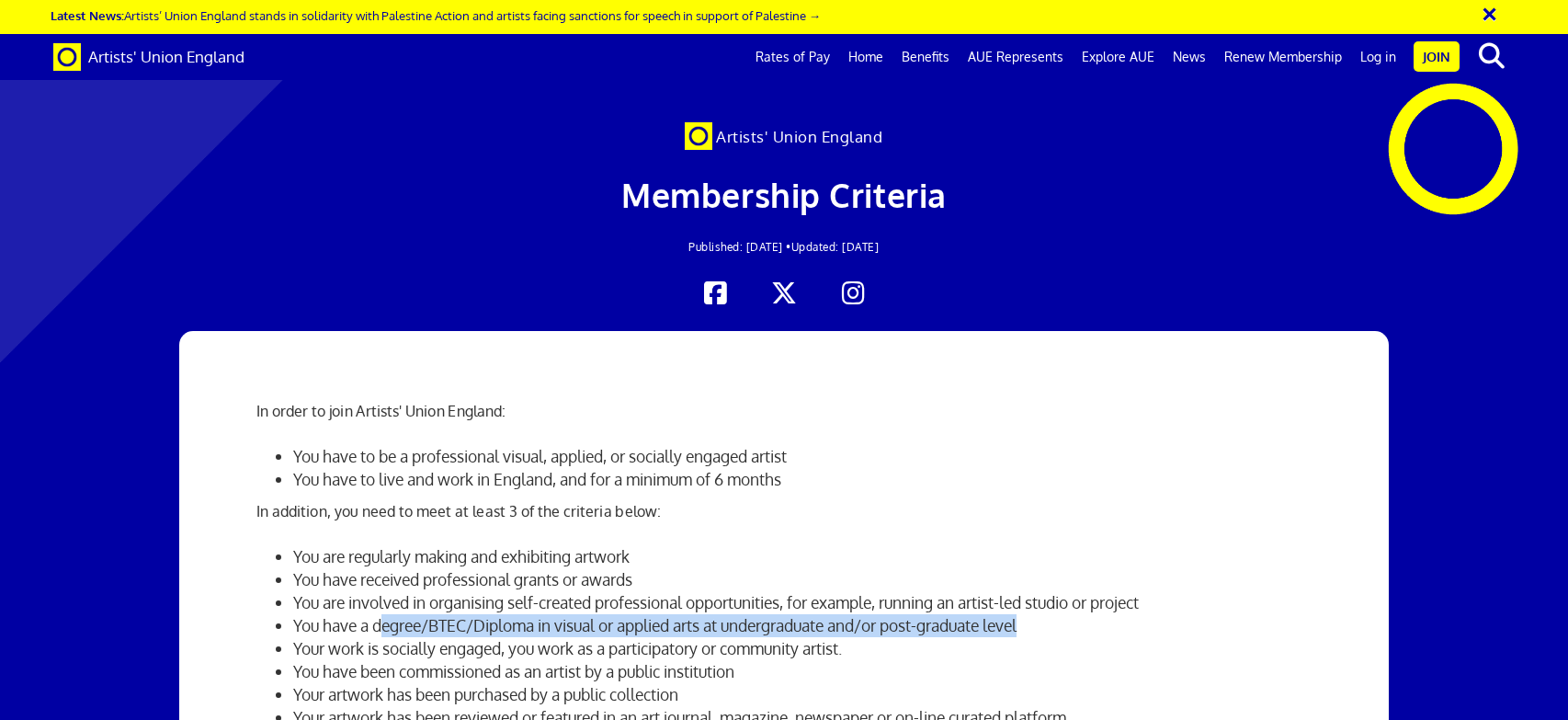 drag, startPoint x: 379, startPoint y: 304, endPoint x: 1089, endPoint y: 299, distance: 710.0176 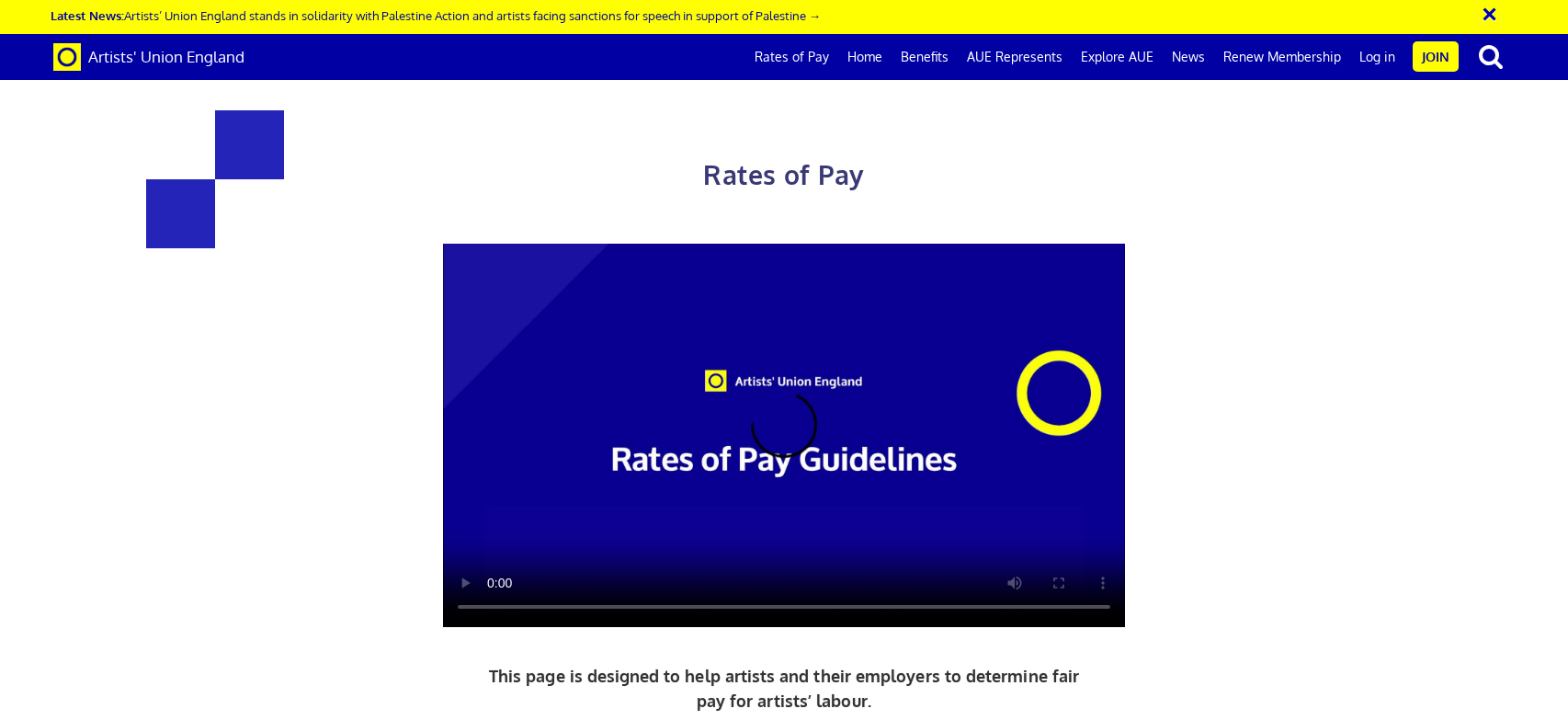 scroll, scrollTop: 0, scrollLeft: 0, axis: both 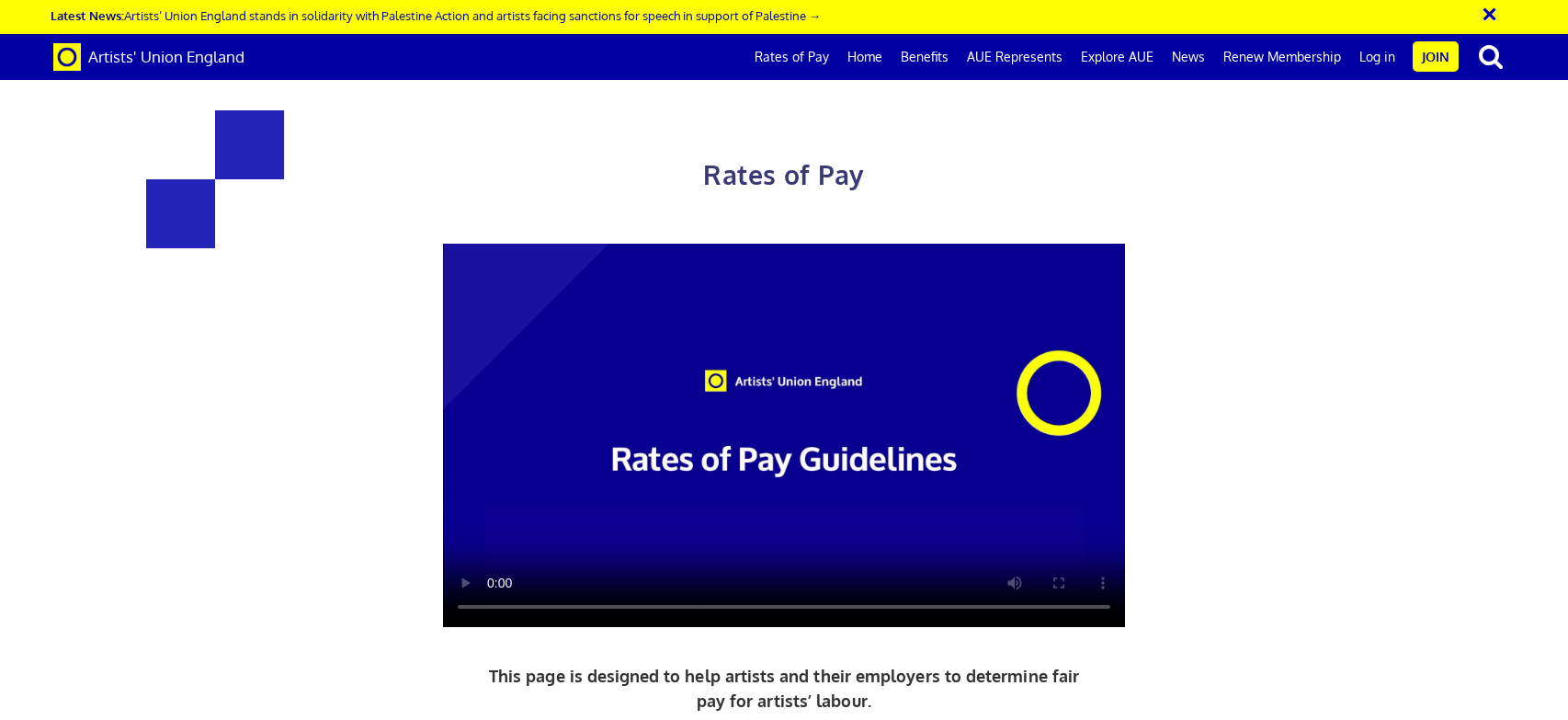 drag, startPoint x: 417, startPoint y: 180, endPoint x: 619, endPoint y: 186, distance: 202.08909 